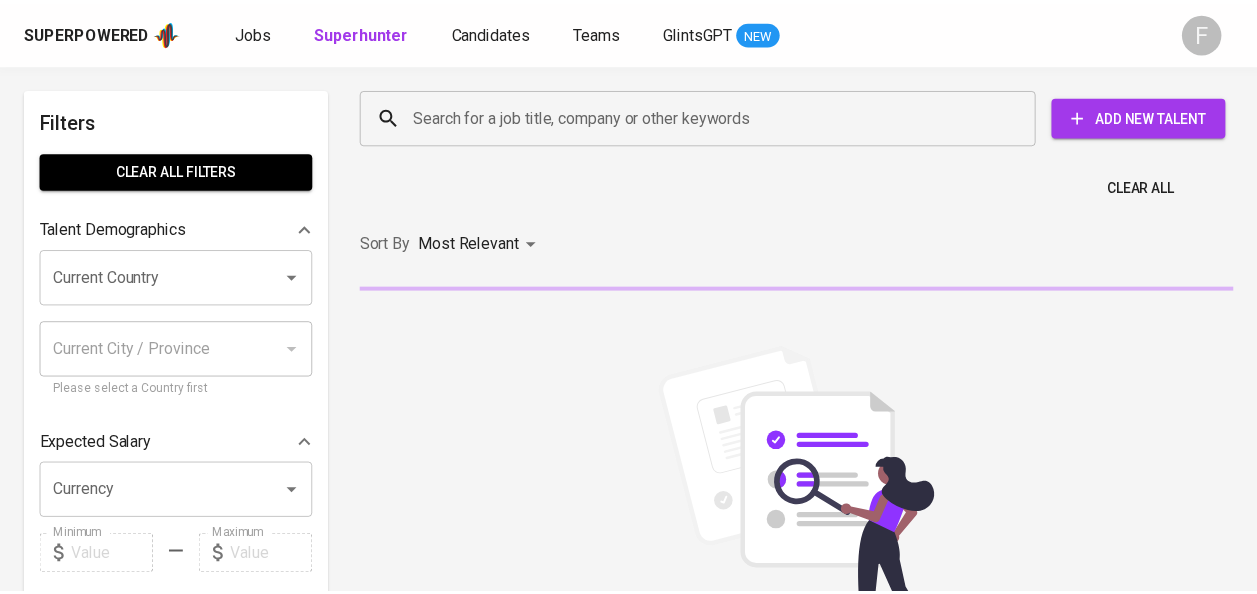 scroll, scrollTop: 0, scrollLeft: 0, axis: both 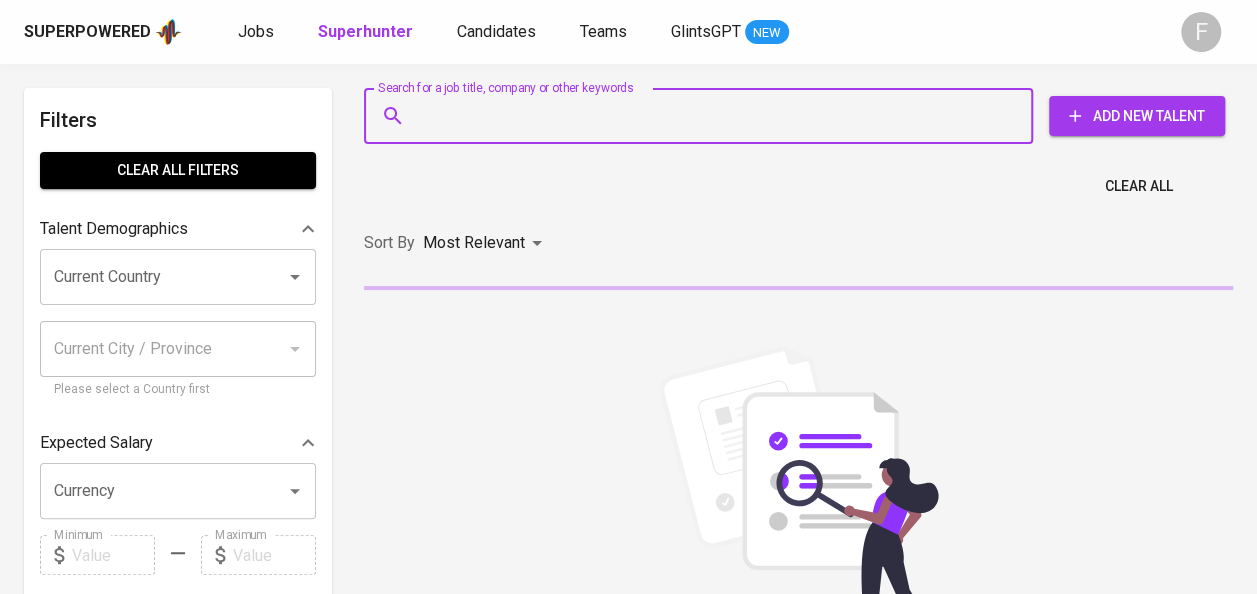 click on "Search for a job title, company or other keywords" at bounding box center [703, 116] 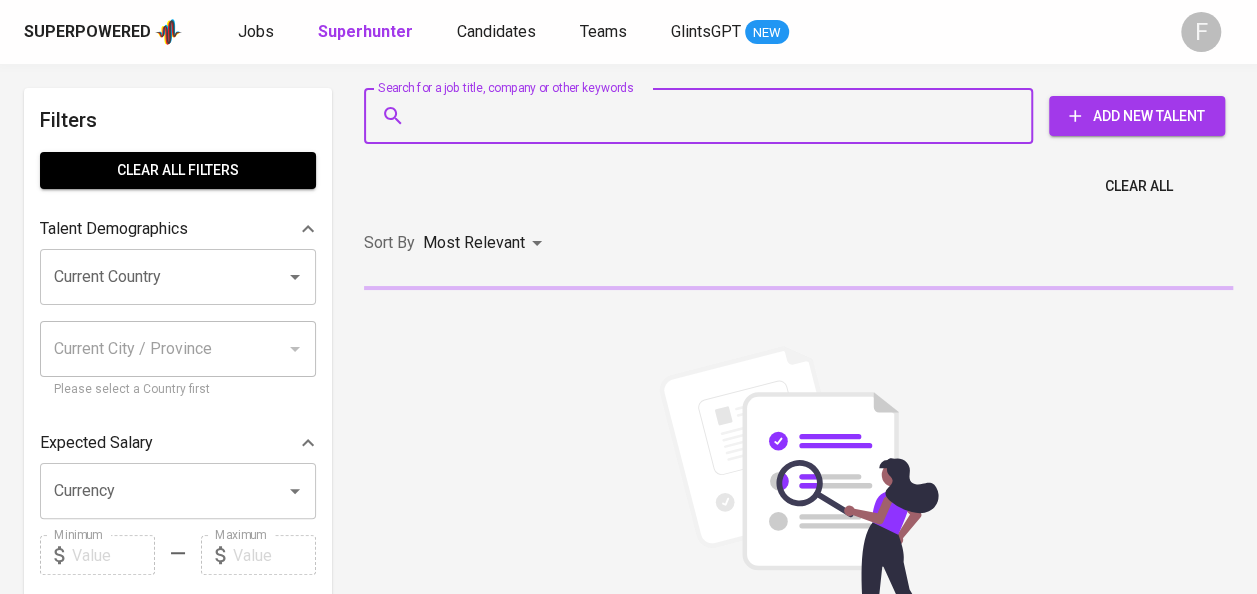 paste on "[EMAIL]" 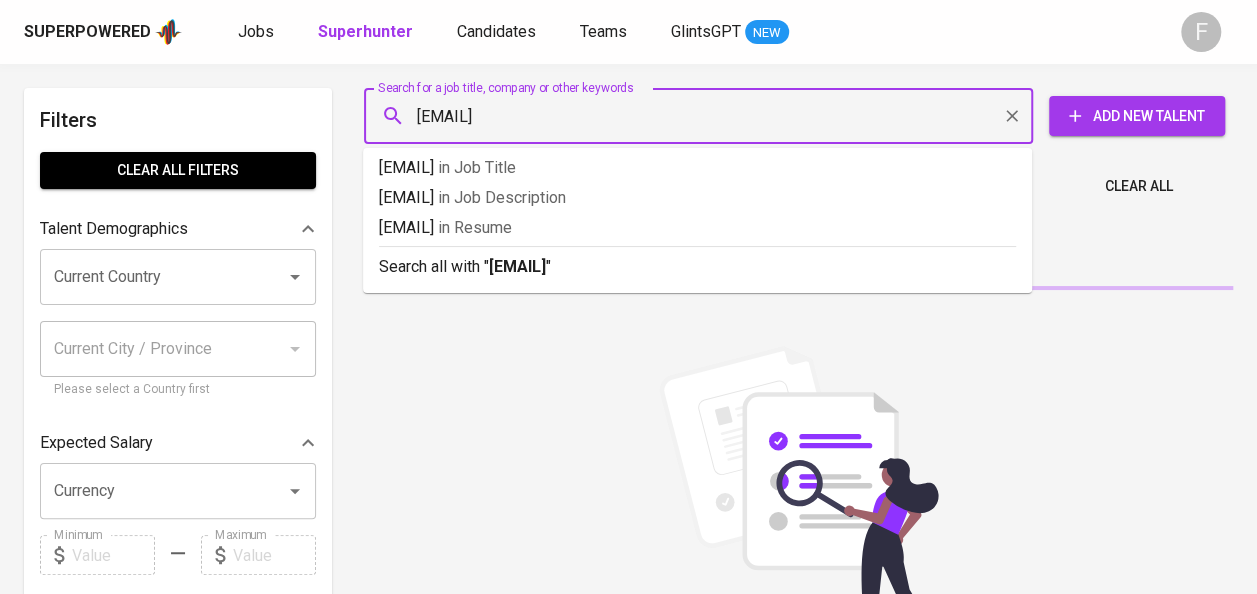 type 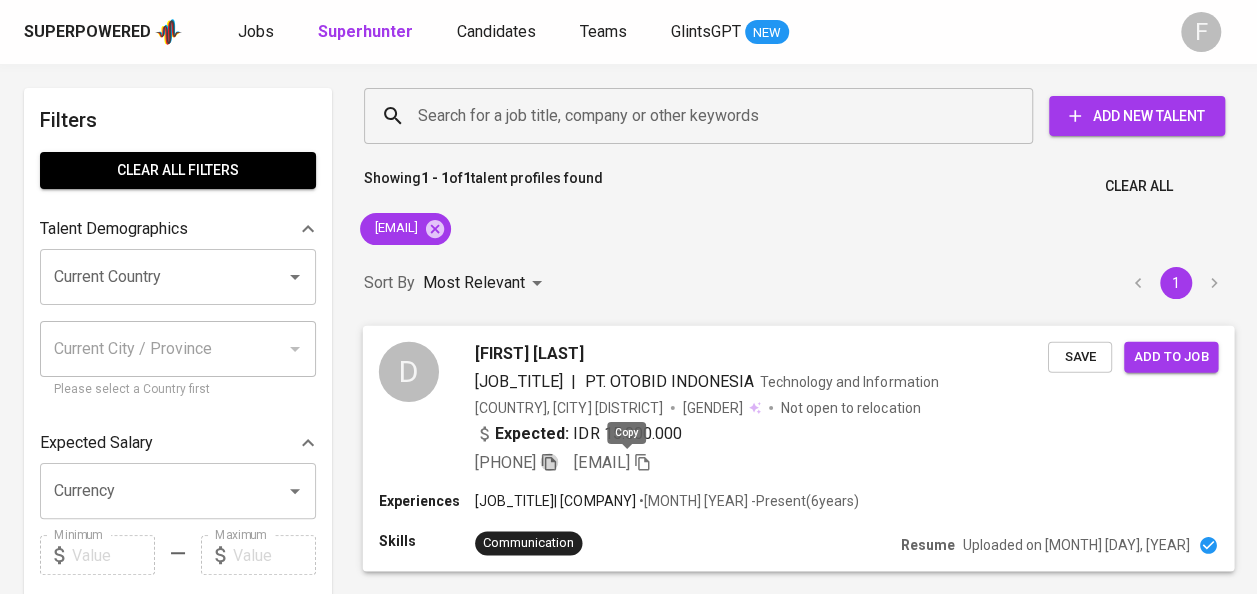 click 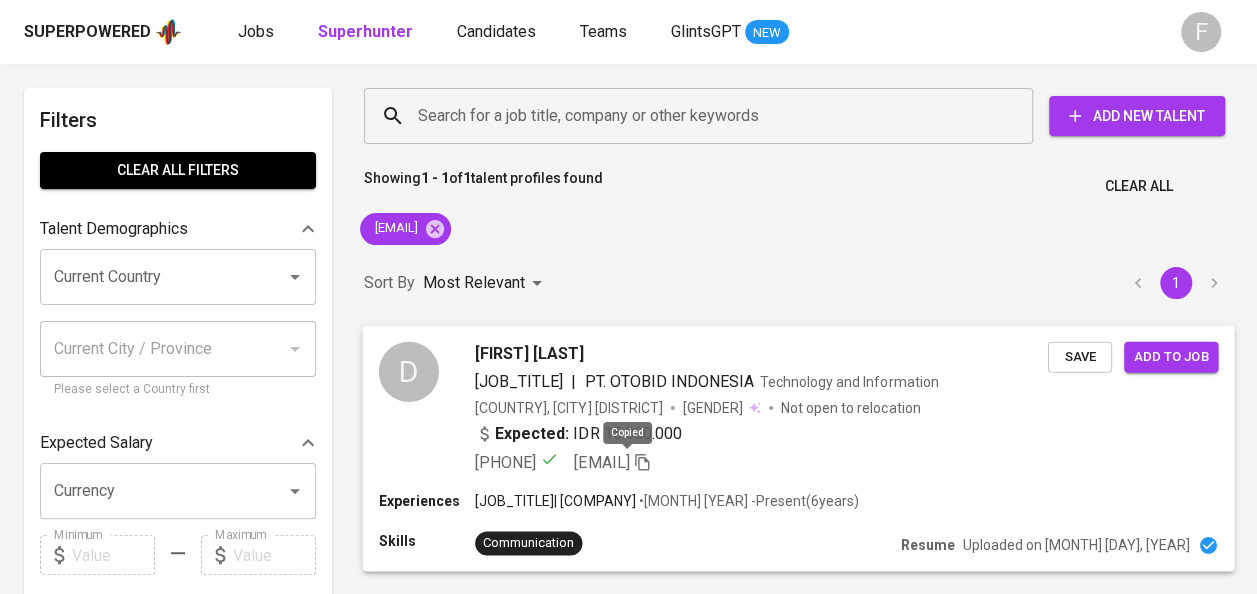 click 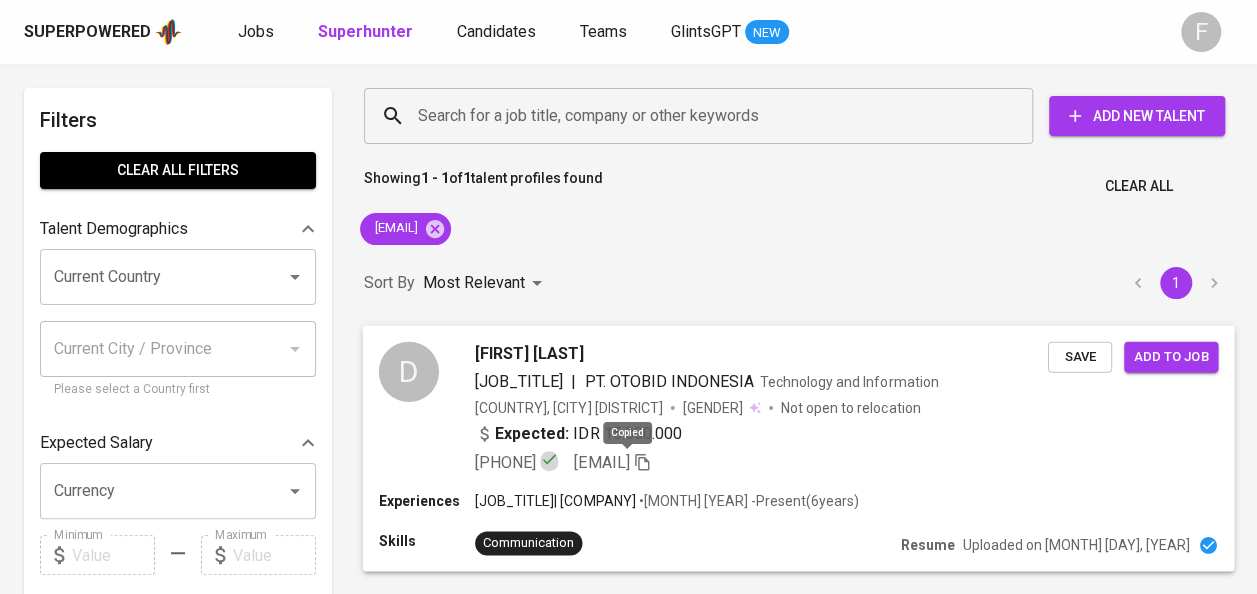 click 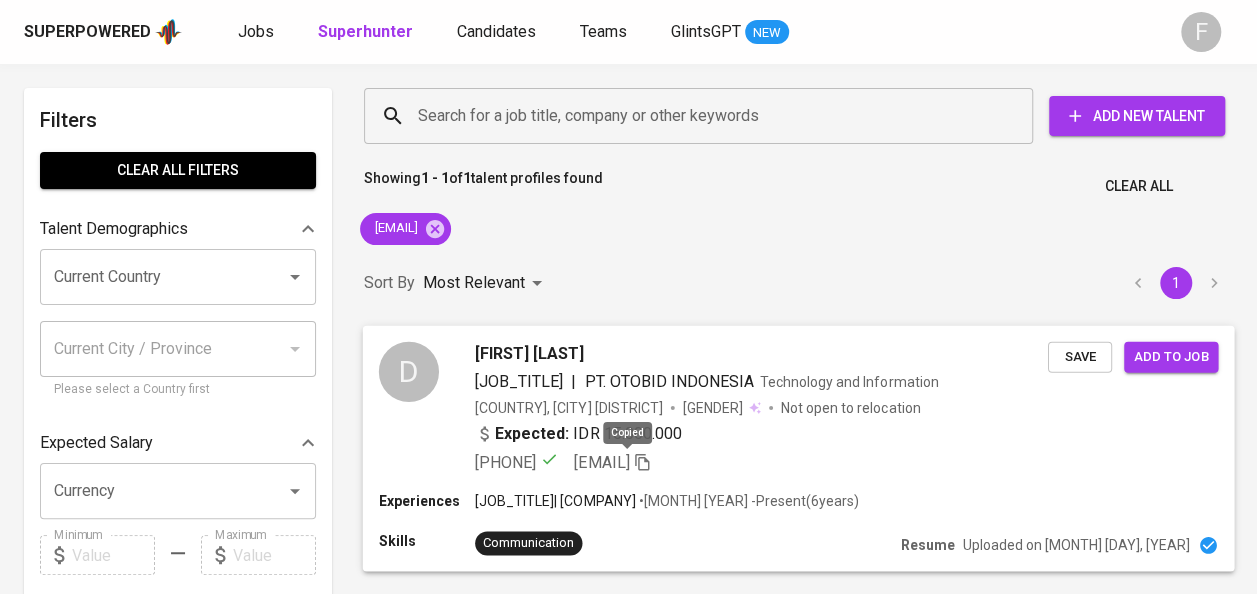 click 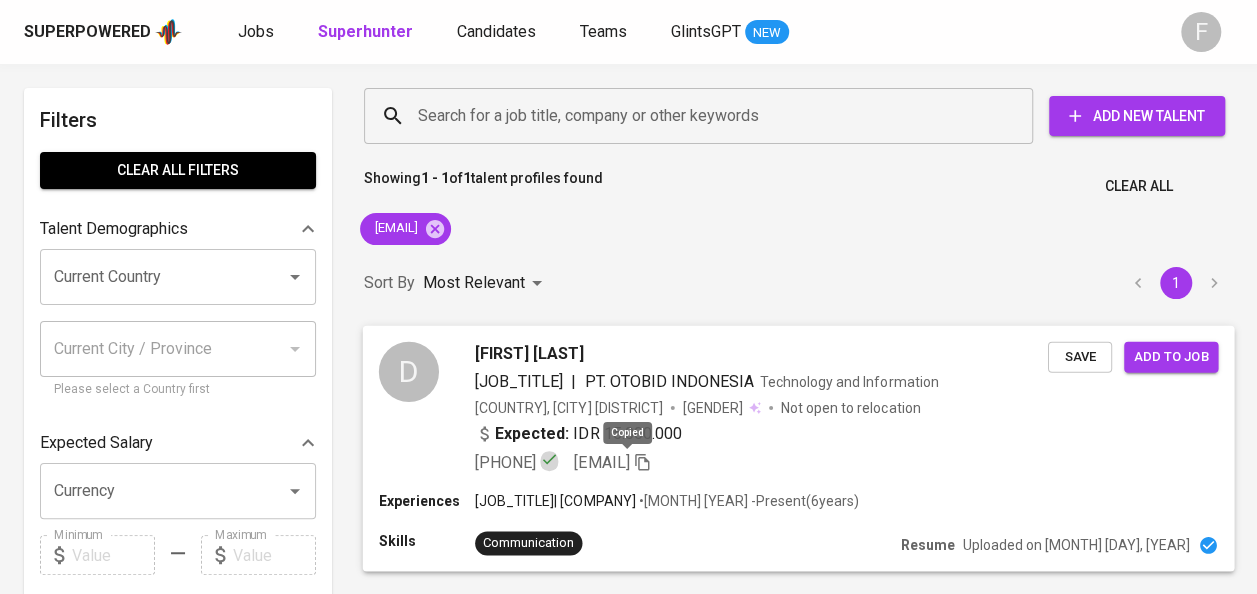 click 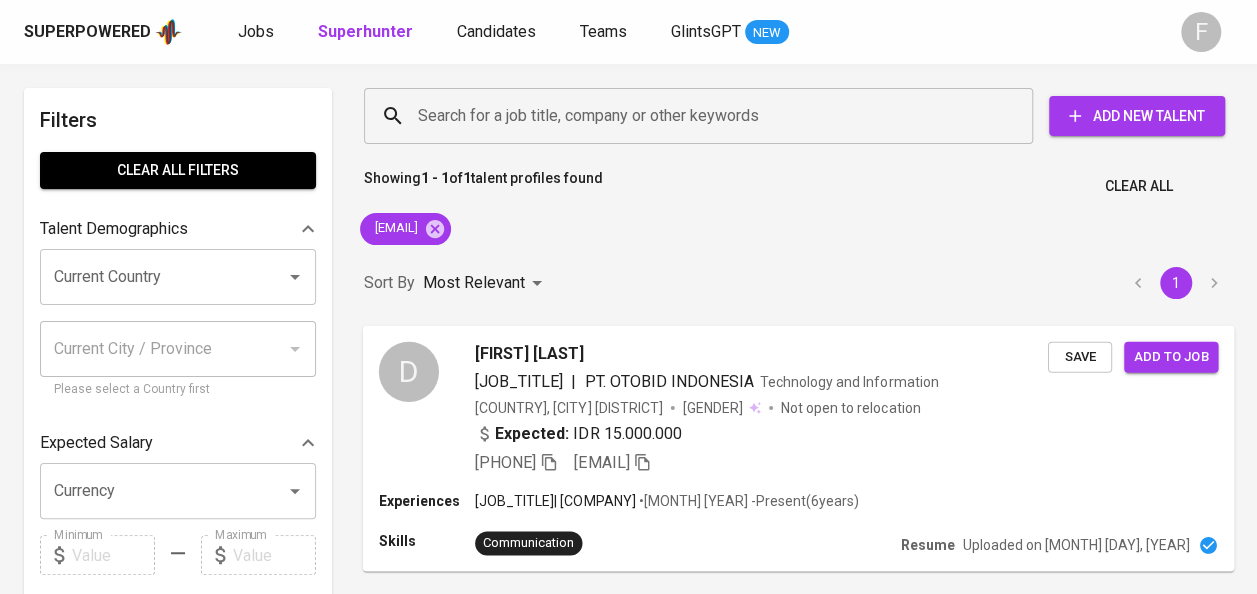 type 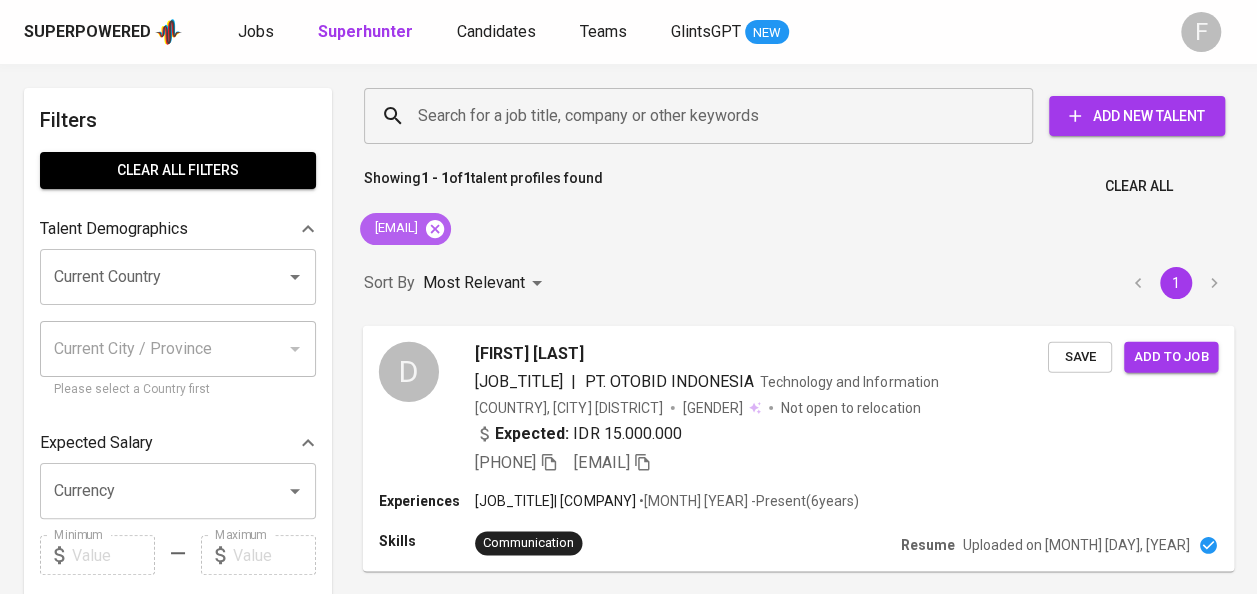 click 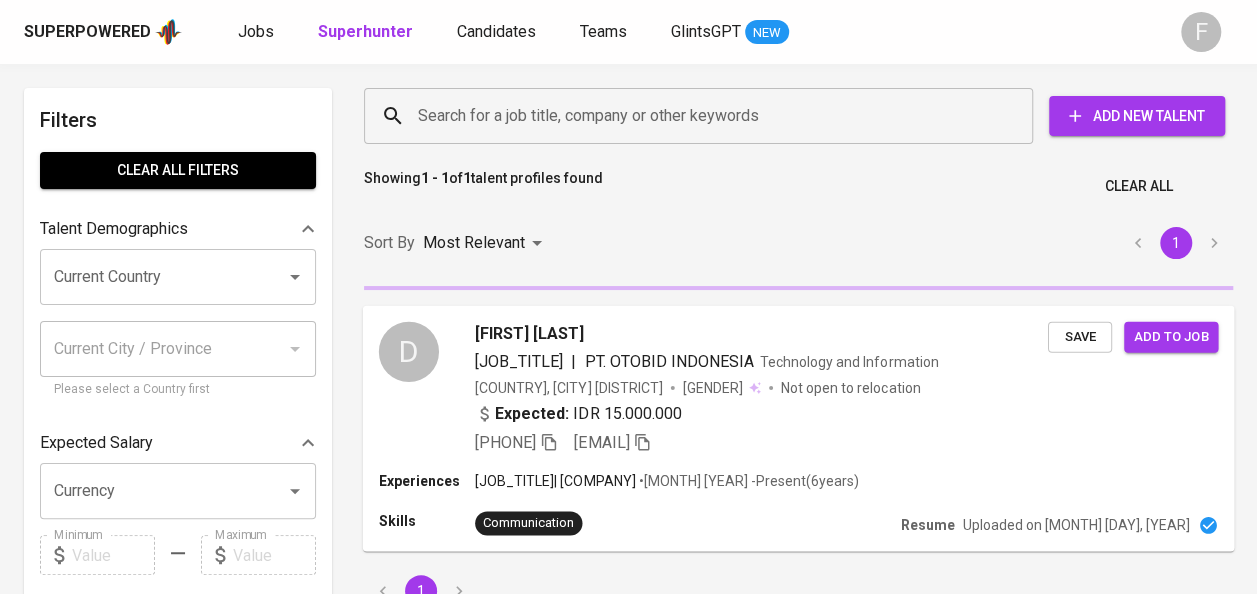 paste on "[EMAIL]" 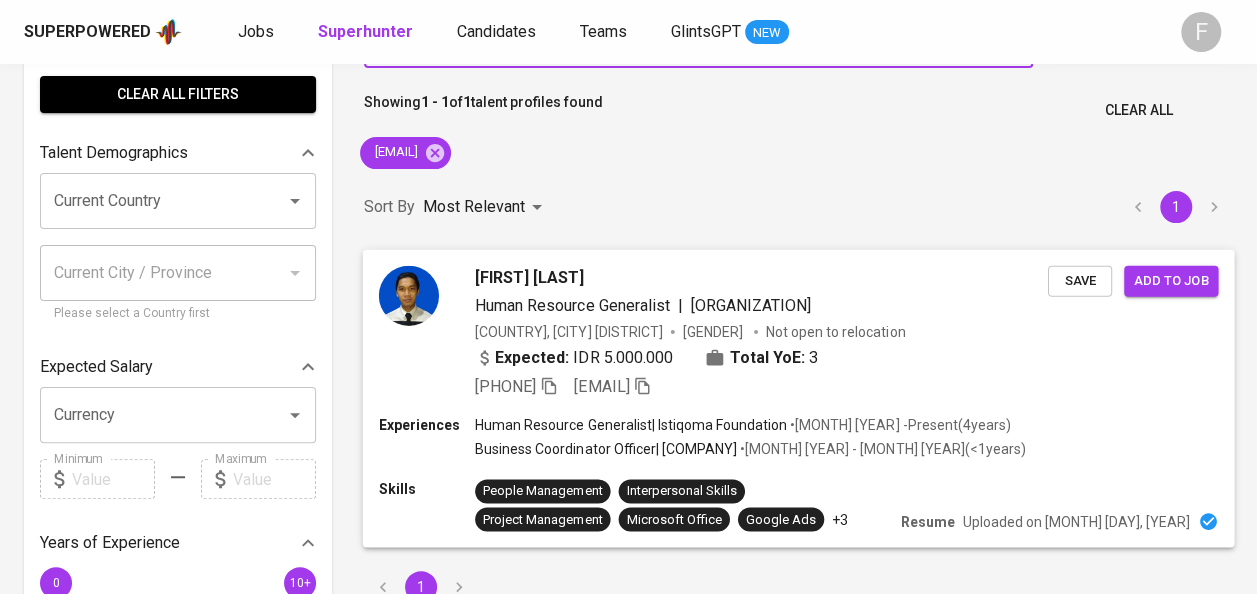 scroll, scrollTop: 82, scrollLeft: 0, axis: vertical 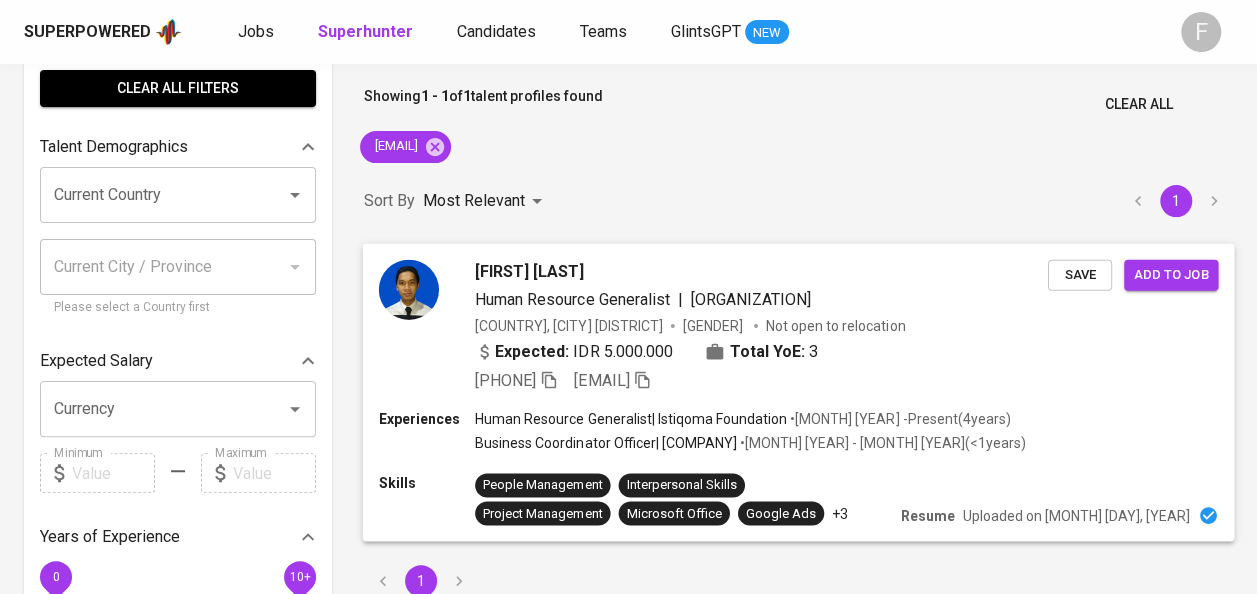 click at bounding box center [409, 289] 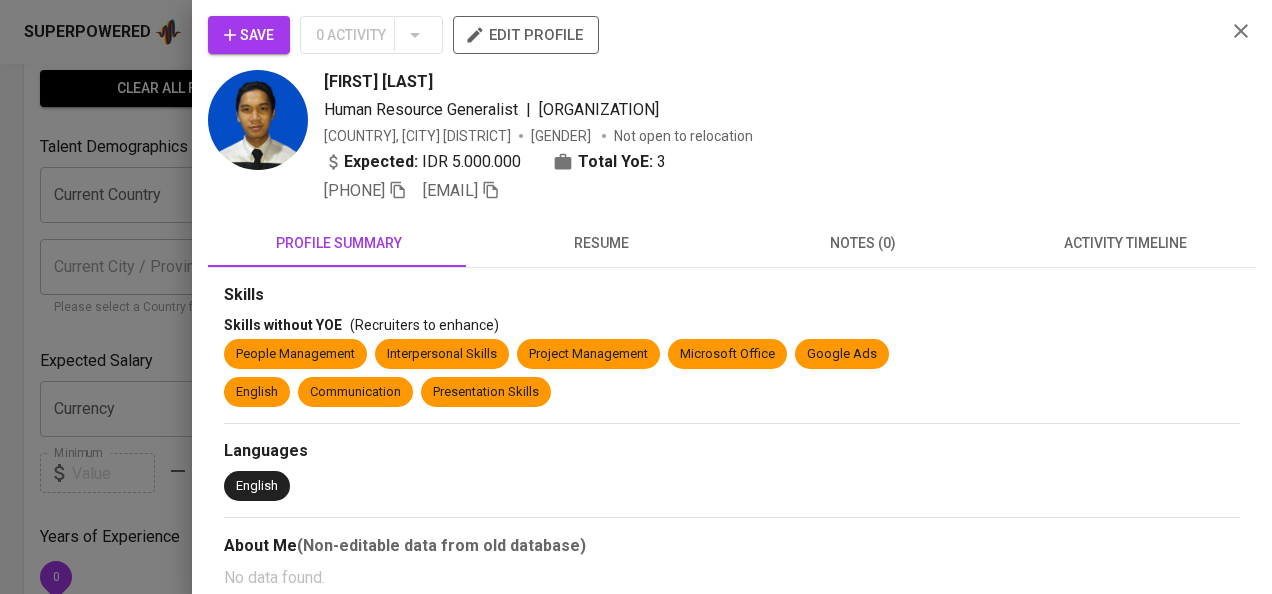 click at bounding box center [258, 120] 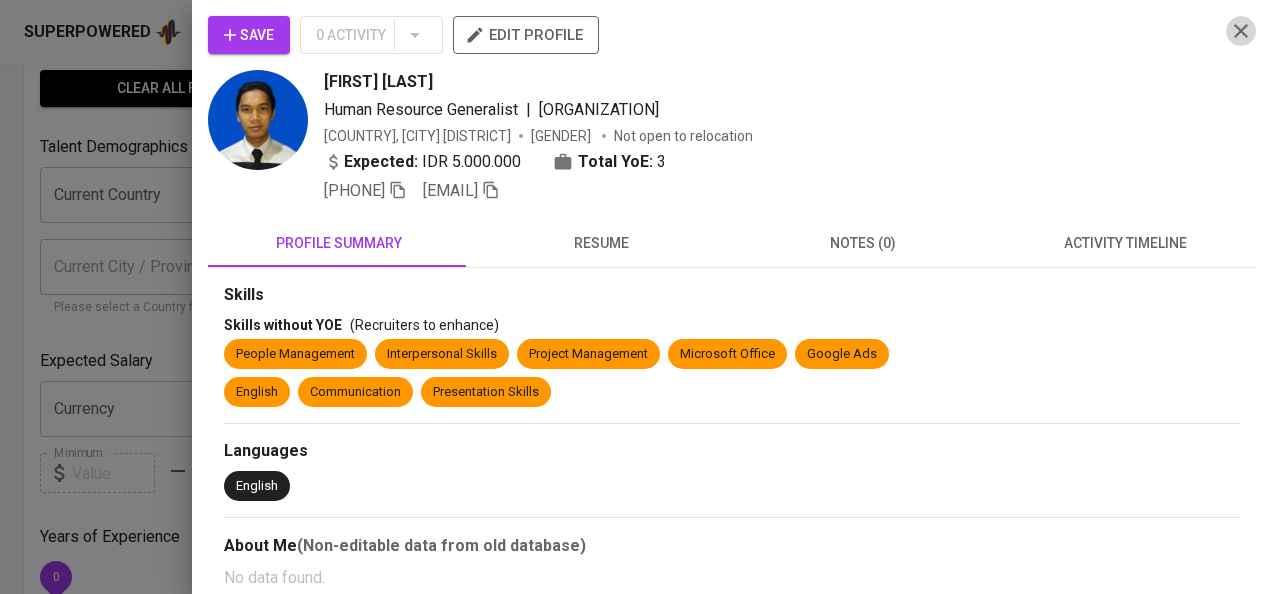 click 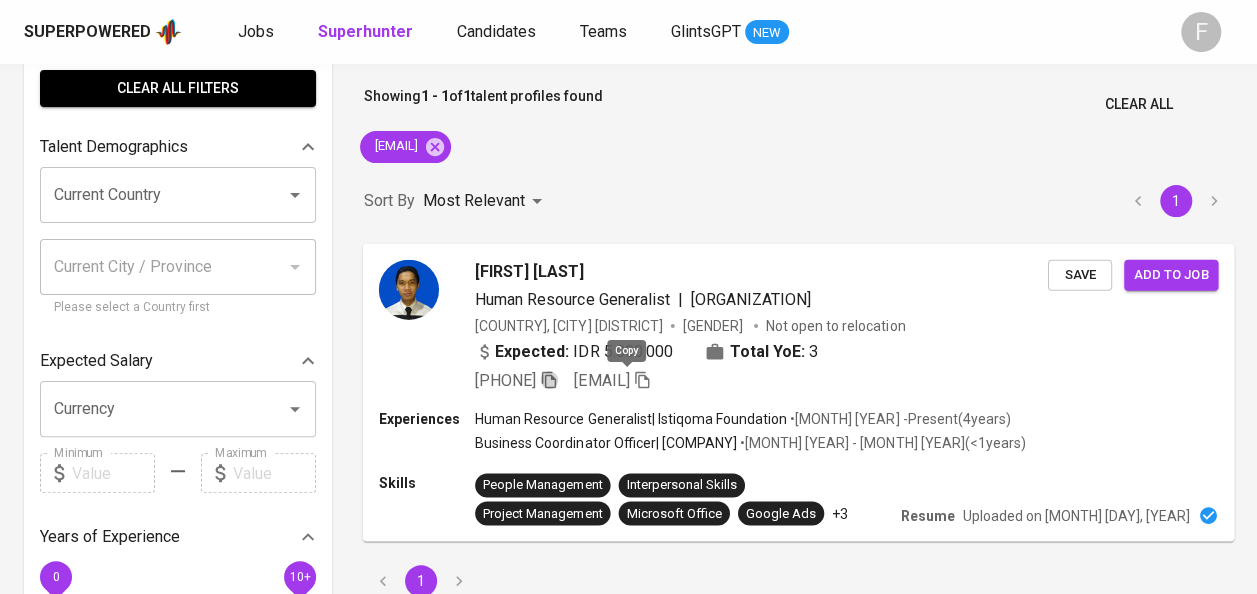 click 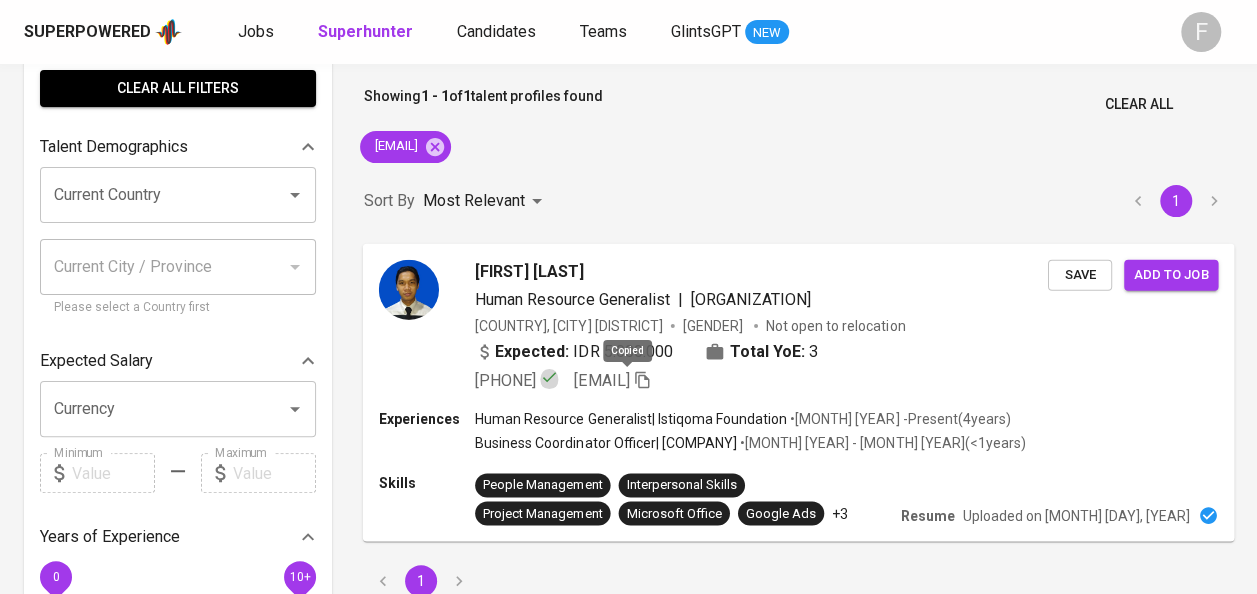 click 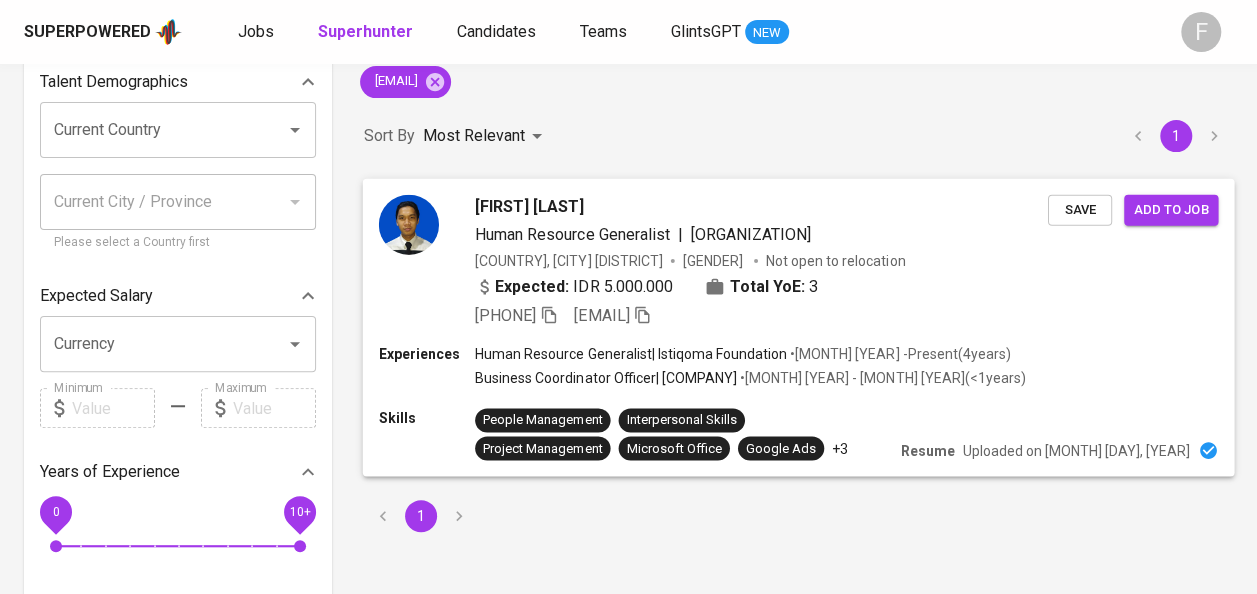 scroll, scrollTop: 148, scrollLeft: 0, axis: vertical 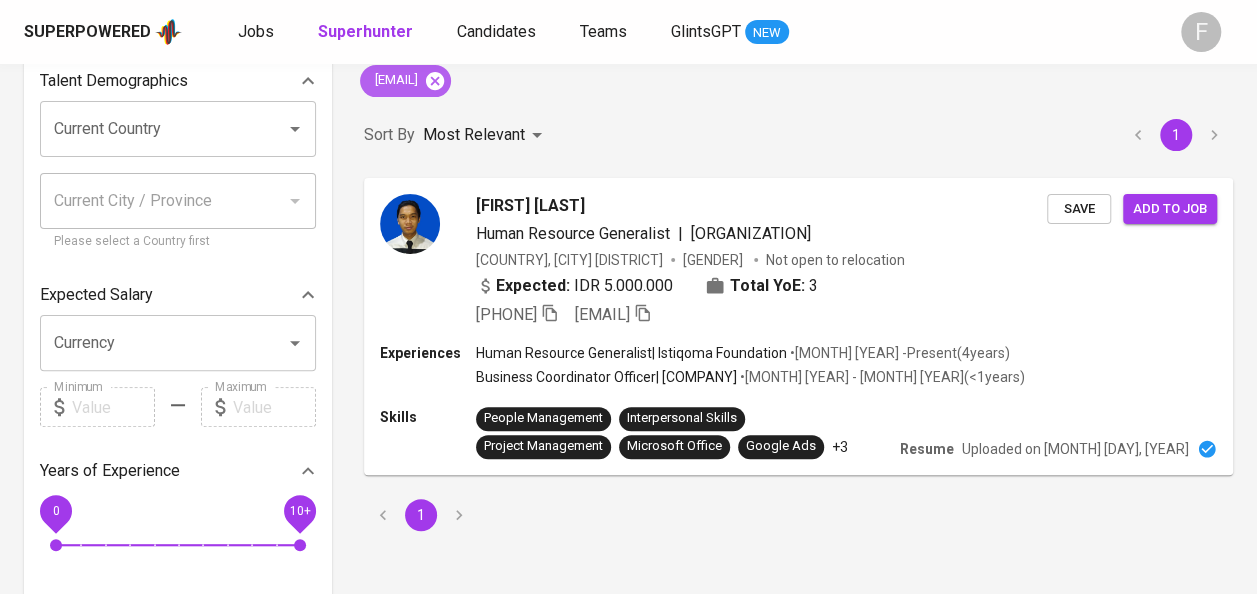 click 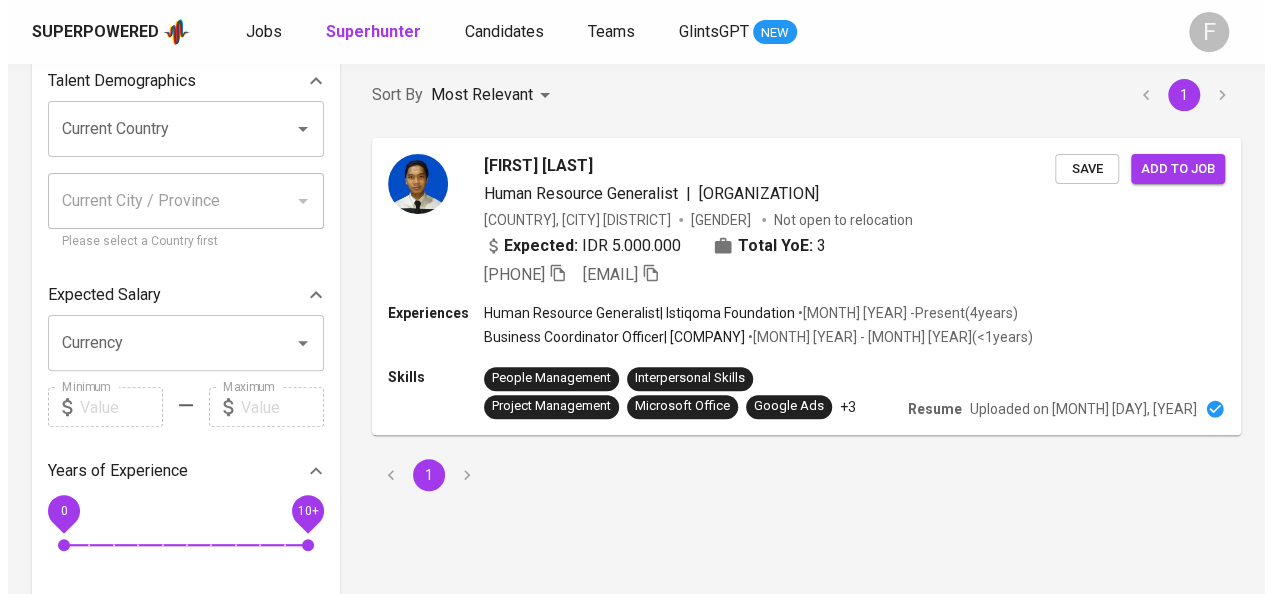 scroll, scrollTop: 0, scrollLeft: 0, axis: both 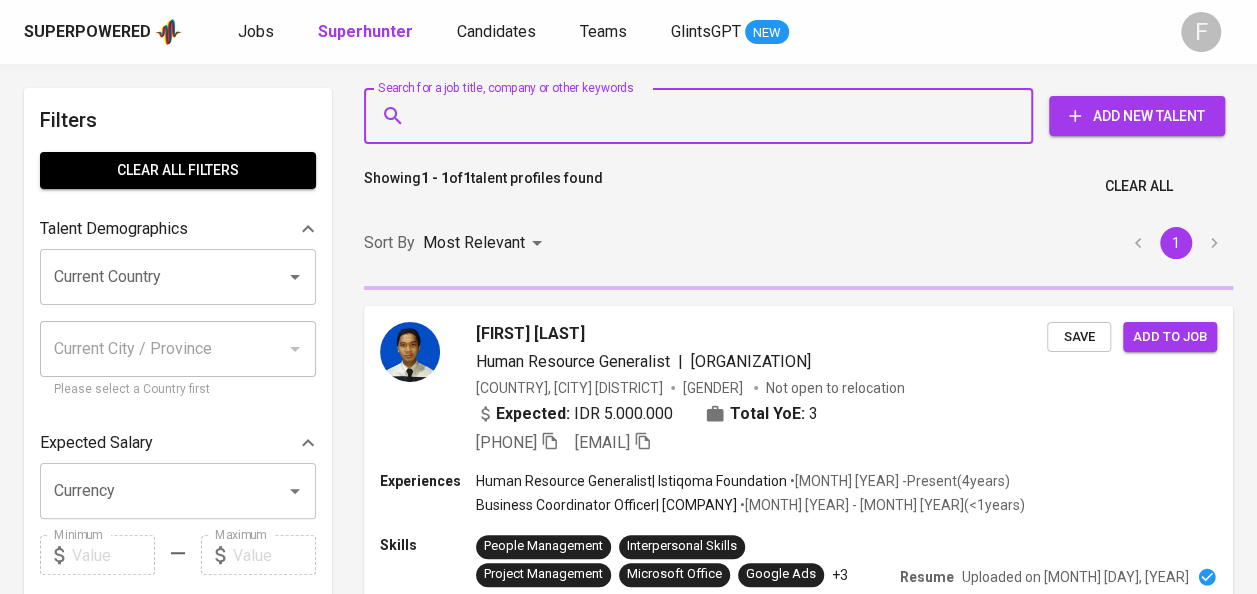 click on "Search for a job title, company or other keywords" at bounding box center [703, 116] 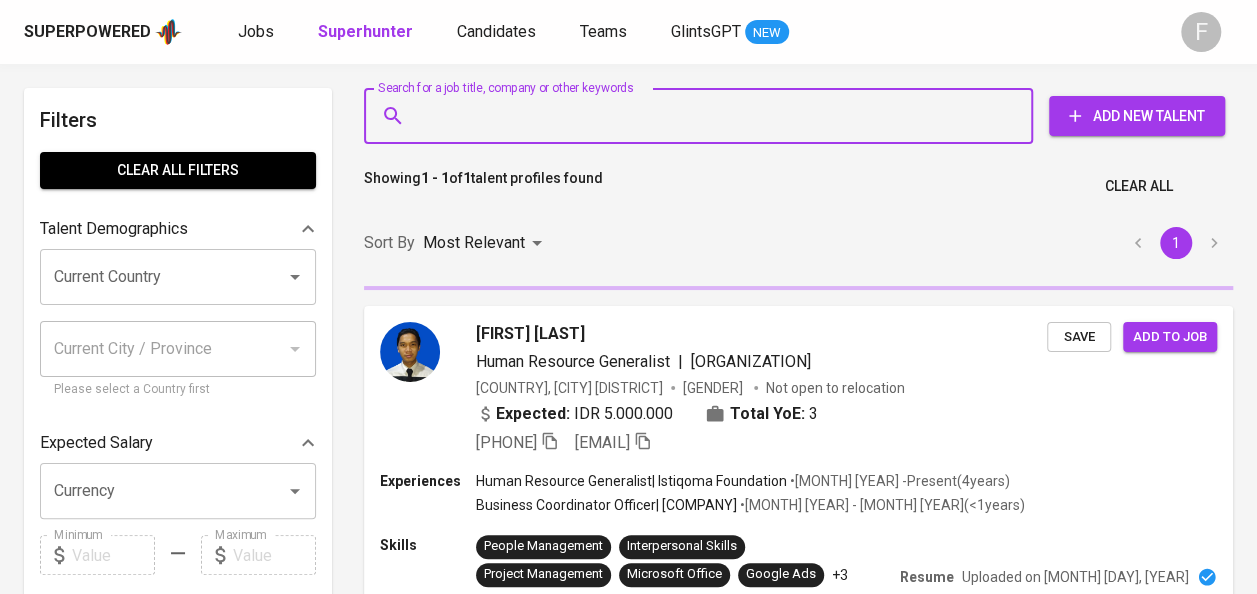 paste on "[EMAIL]" 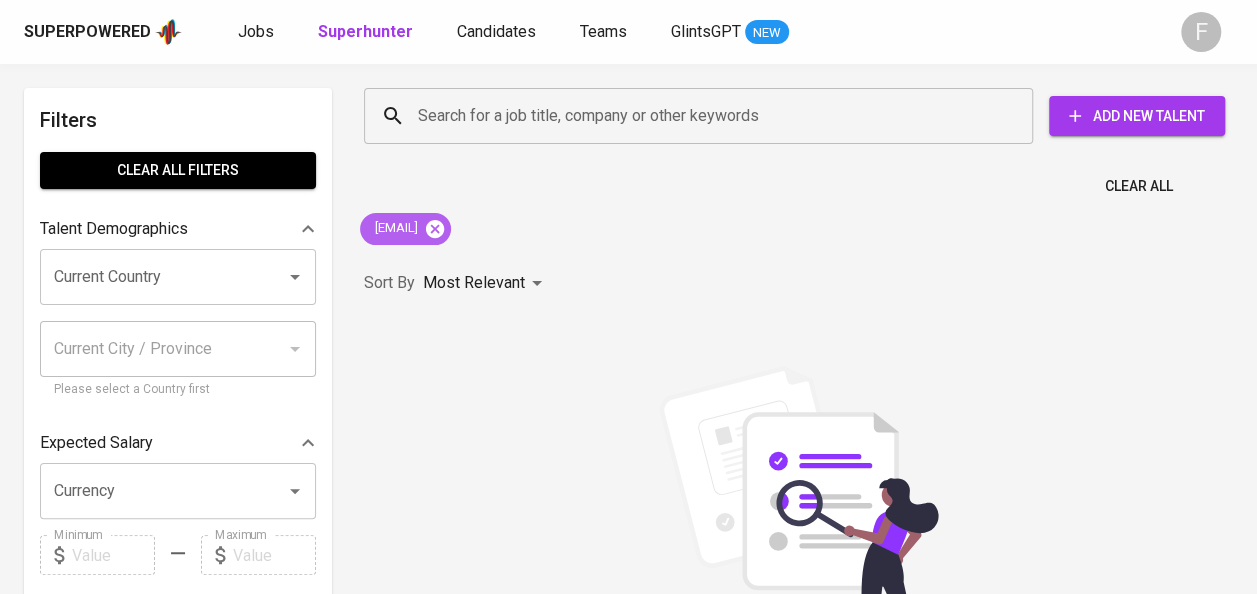 click 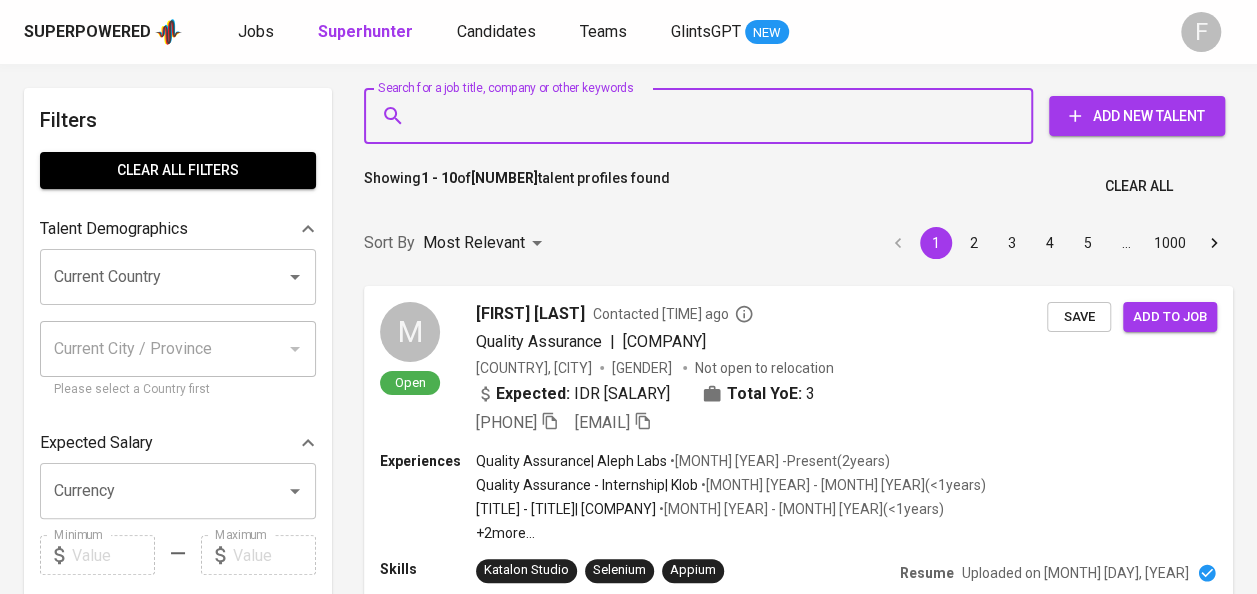 paste on "[EMAIL]" 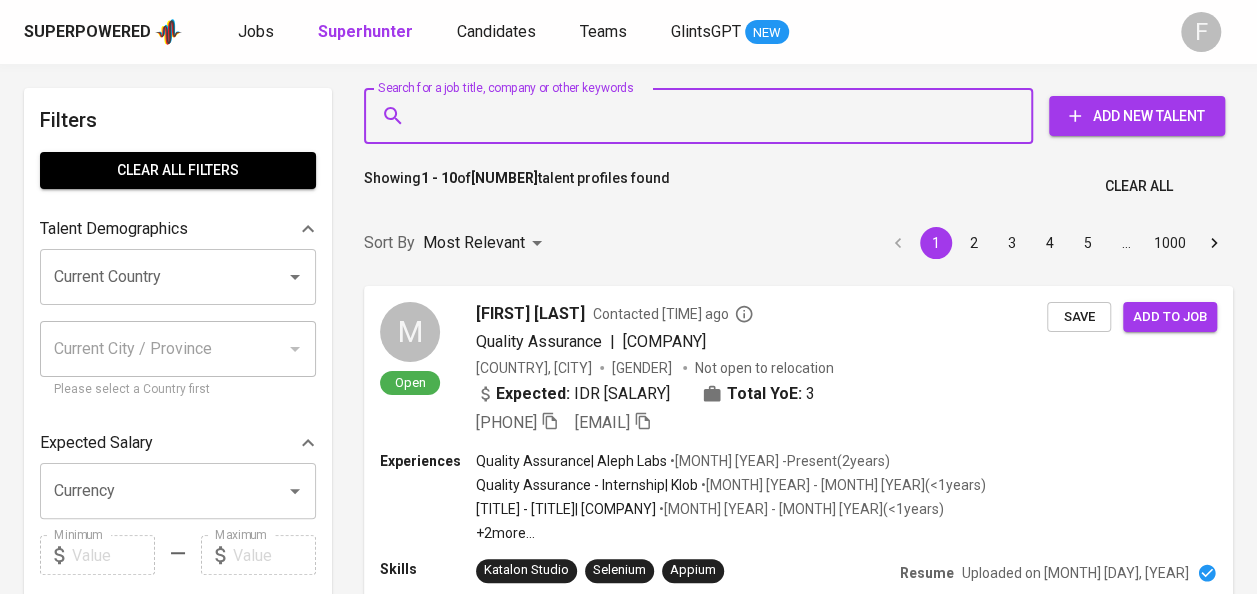click on "Search for a job title, company or other keywords" at bounding box center (703, 116) 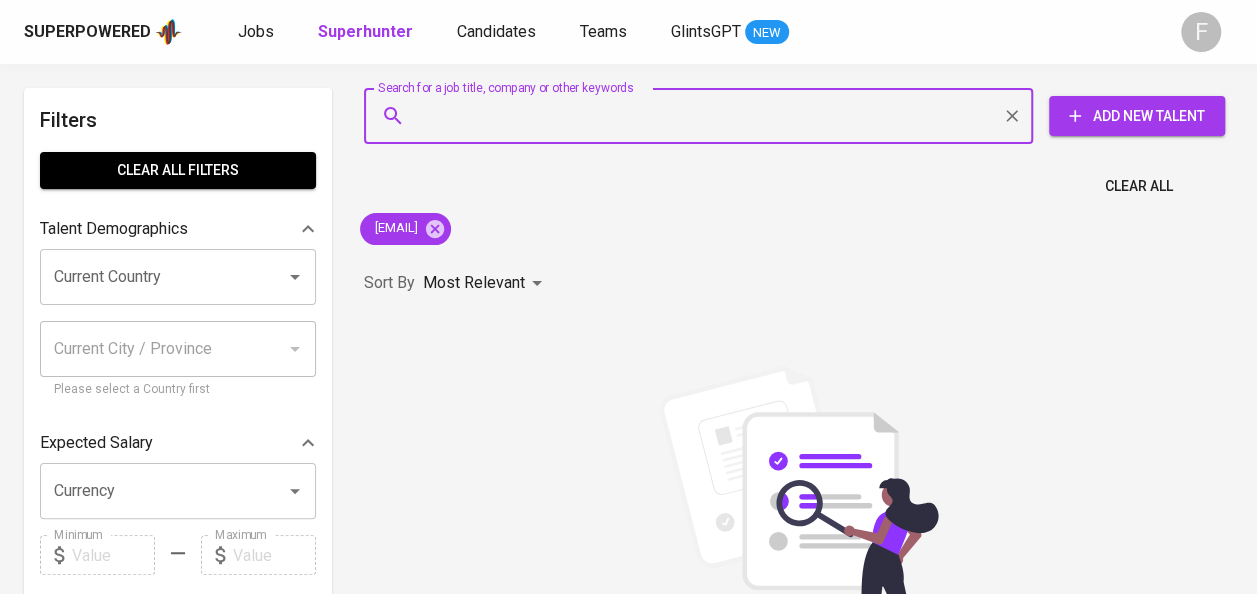 paste on "[EMAIL]" 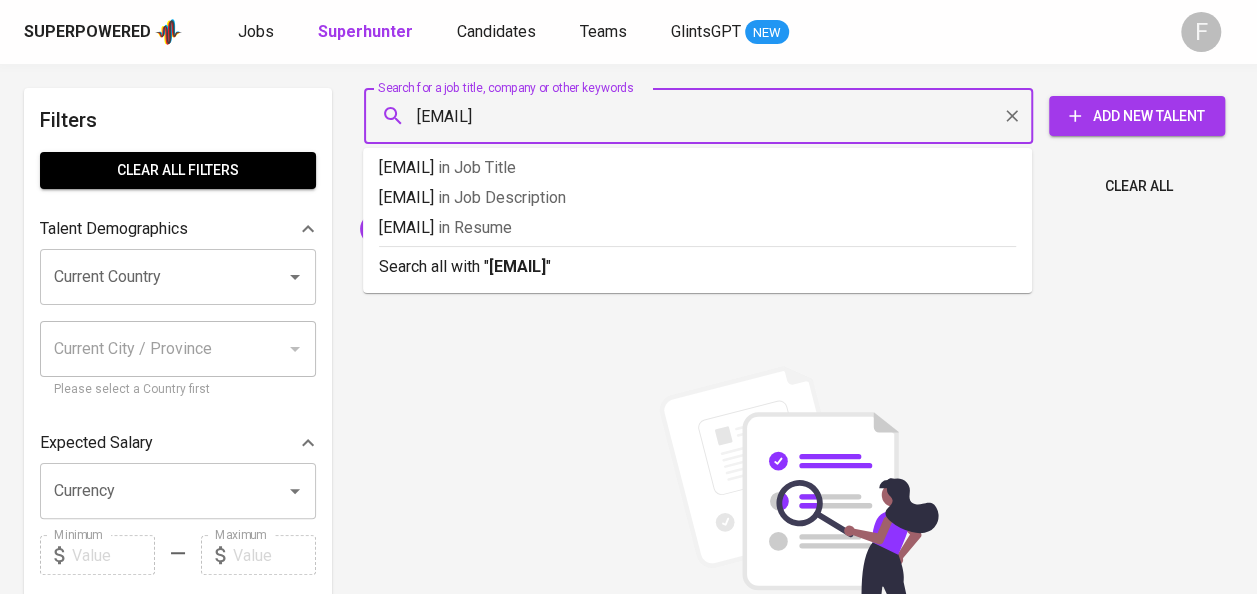 type on "[EMAIL]" 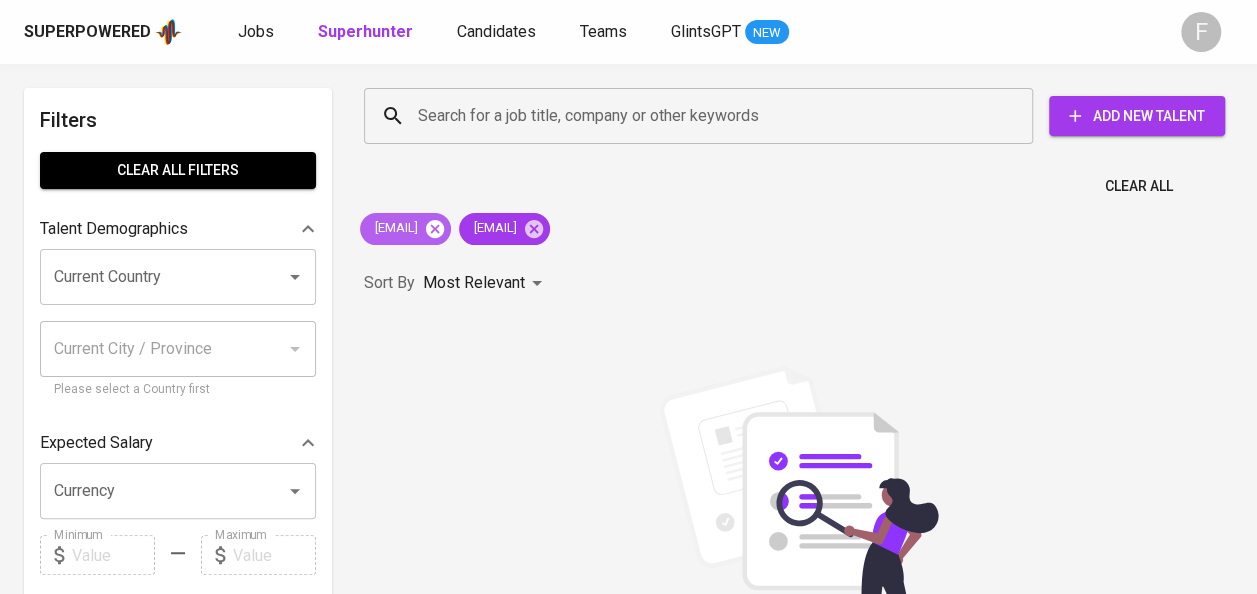click 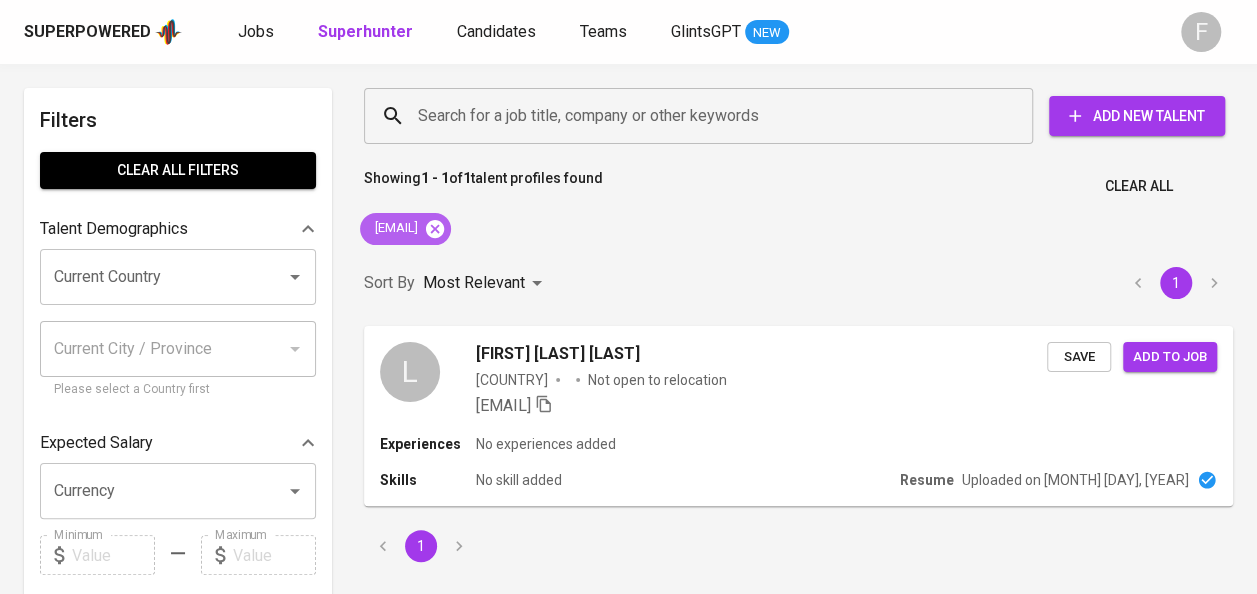 click 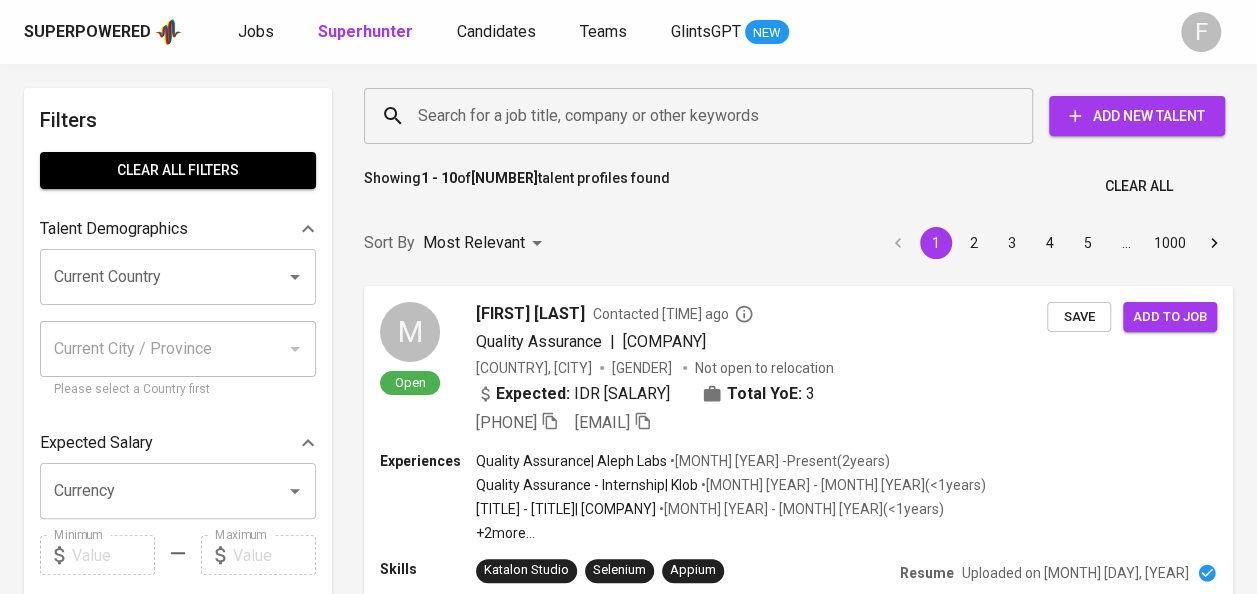 paste on "[EMAIL]" 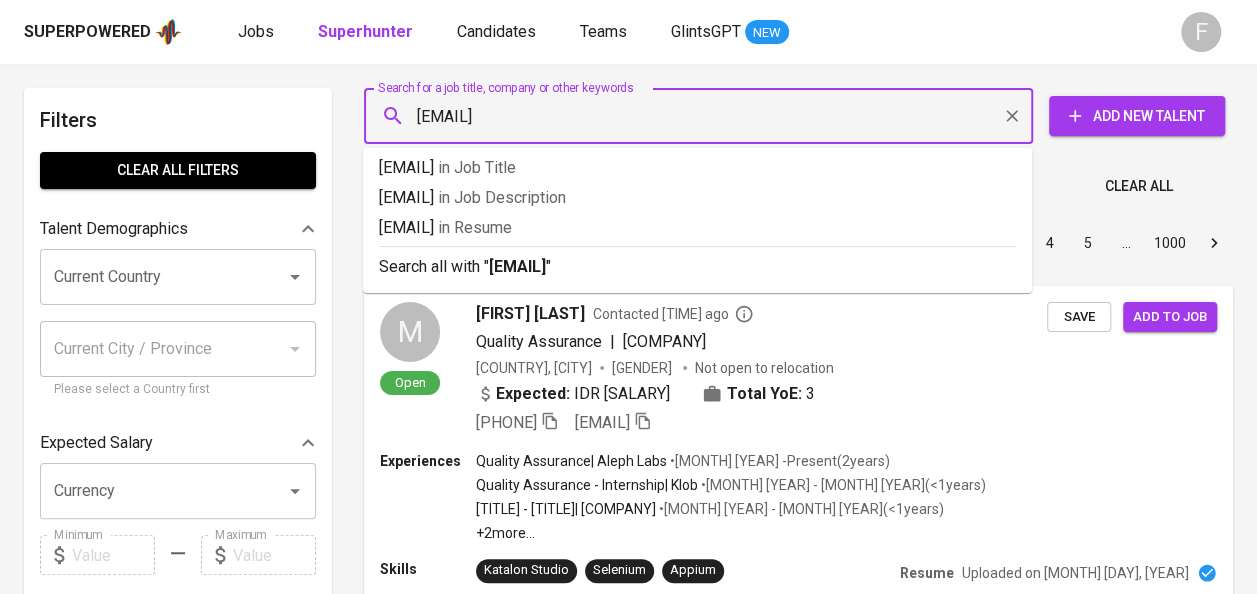 click on "[EMAIL]" at bounding box center [703, 116] 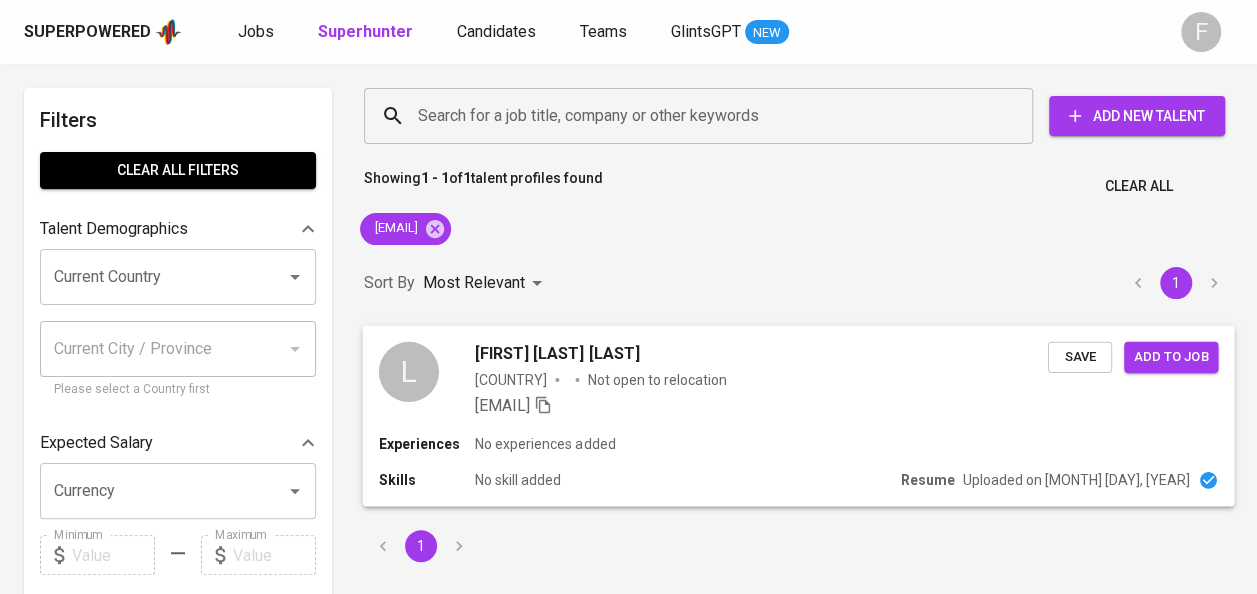 click on "[FIRST] [LAST] [LAST]" at bounding box center (761, 353) 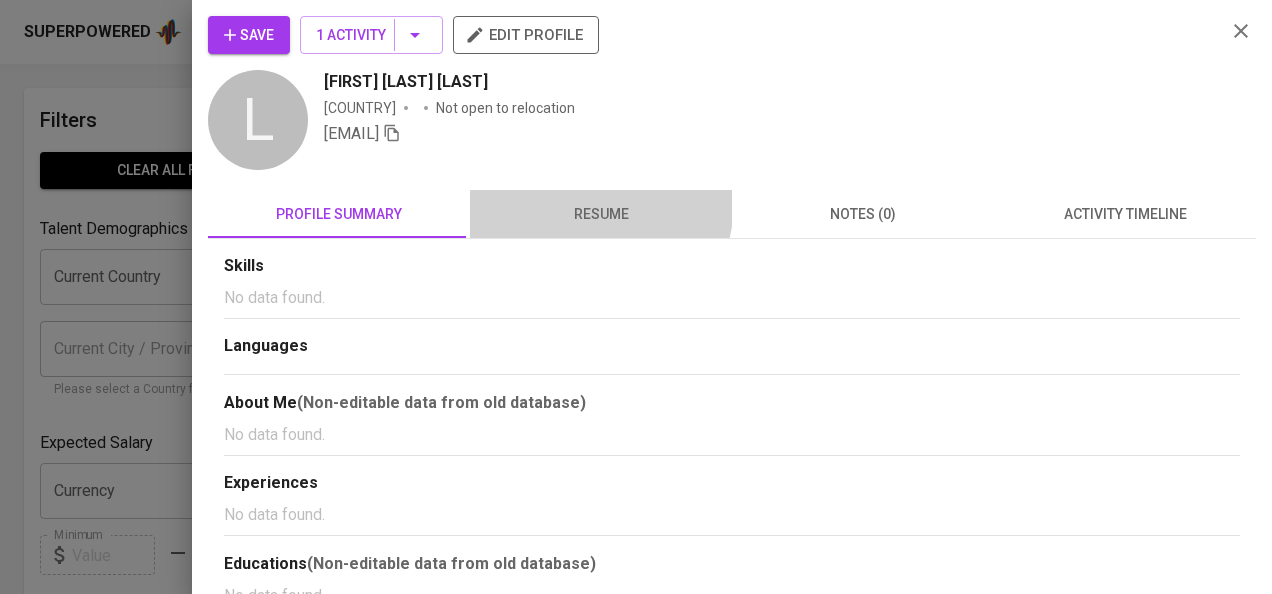 click on "resume" at bounding box center (601, 214) 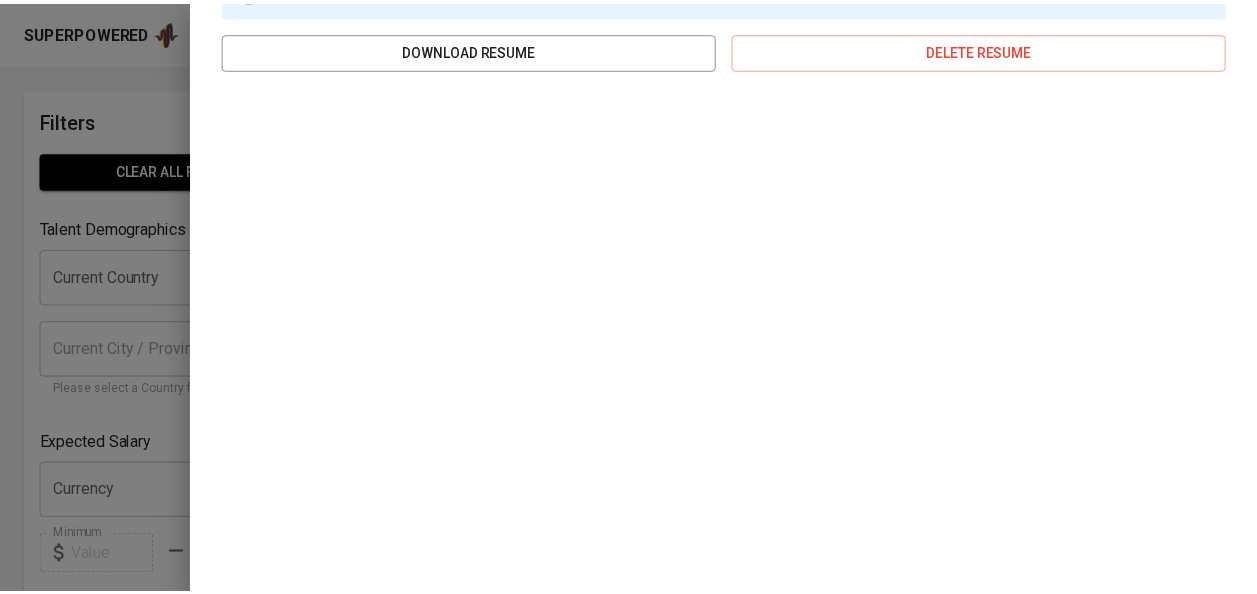 scroll, scrollTop: 288, scrollLeft: 0, axis: vertical 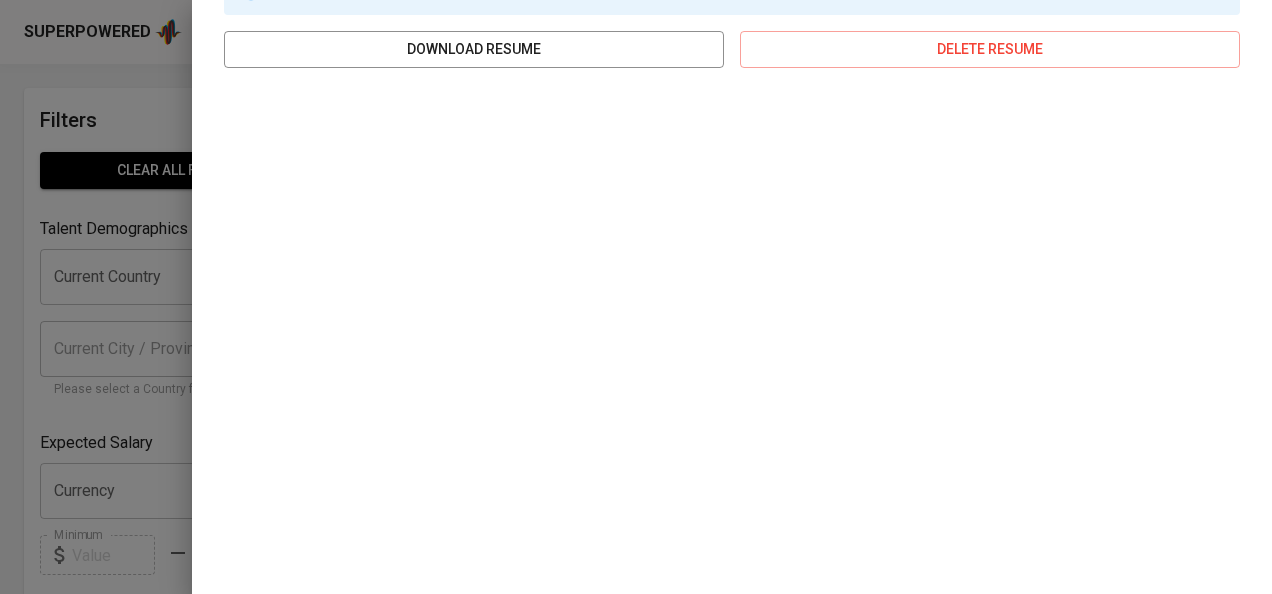 click at bounding box center (636, 297) 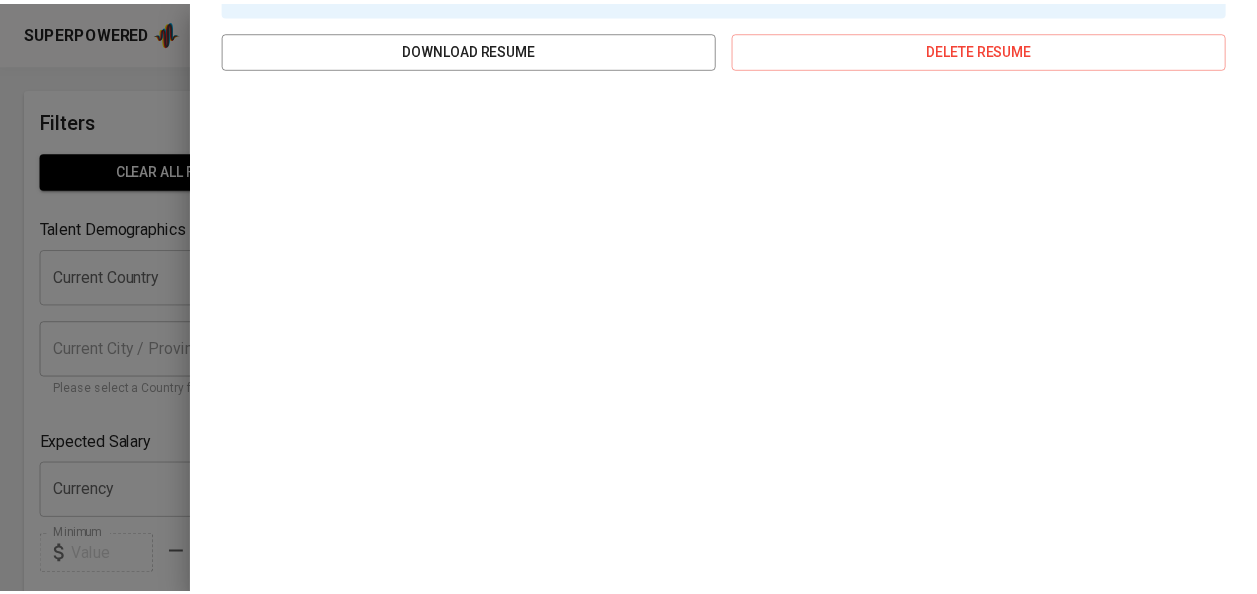 scroll, scrollTop: 0, scrollLeft: 0, axis: both 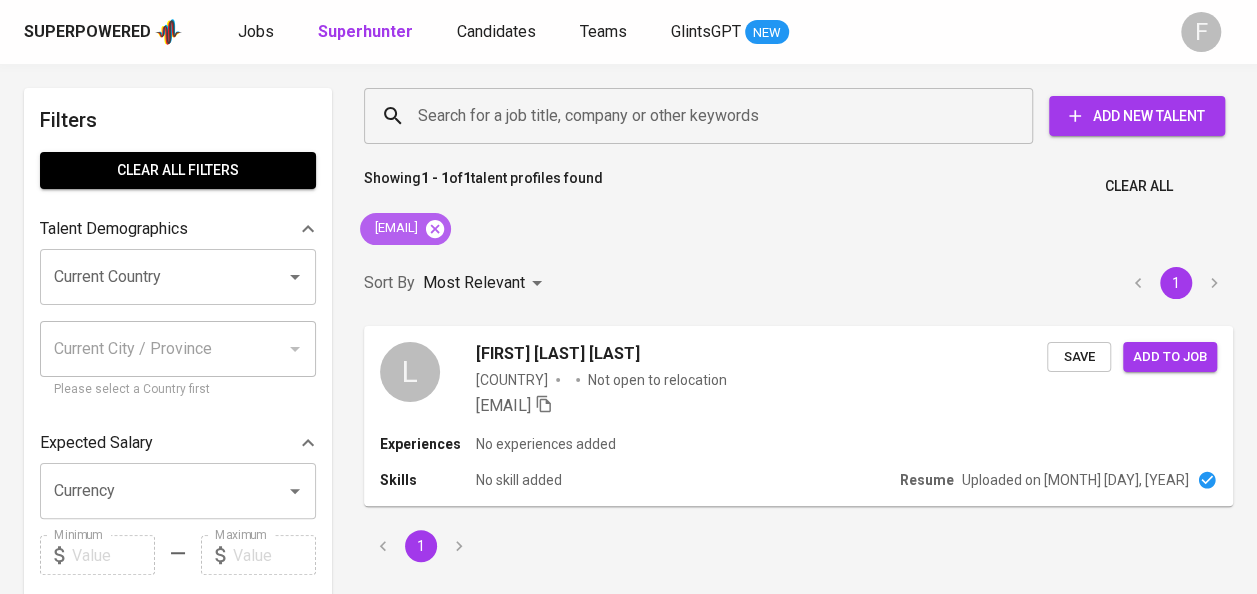click 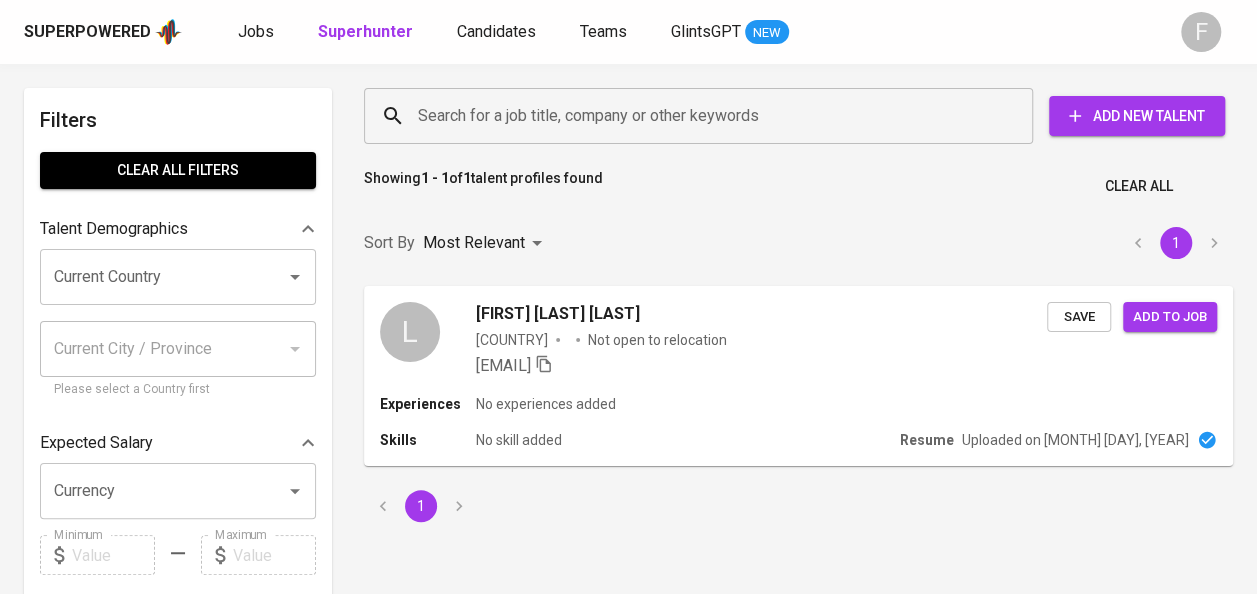 click on "Search for a job title, company or other keywords" at bounding box center [703, 116] 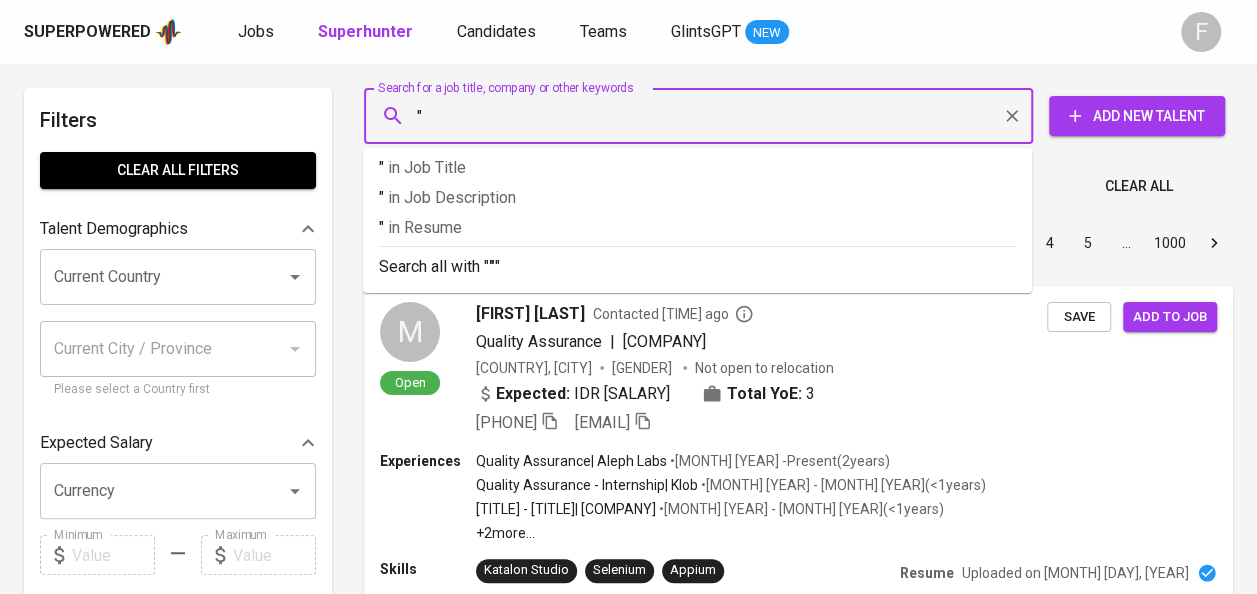 paste on "[FIRST] [MIDDLE] [LAST]" 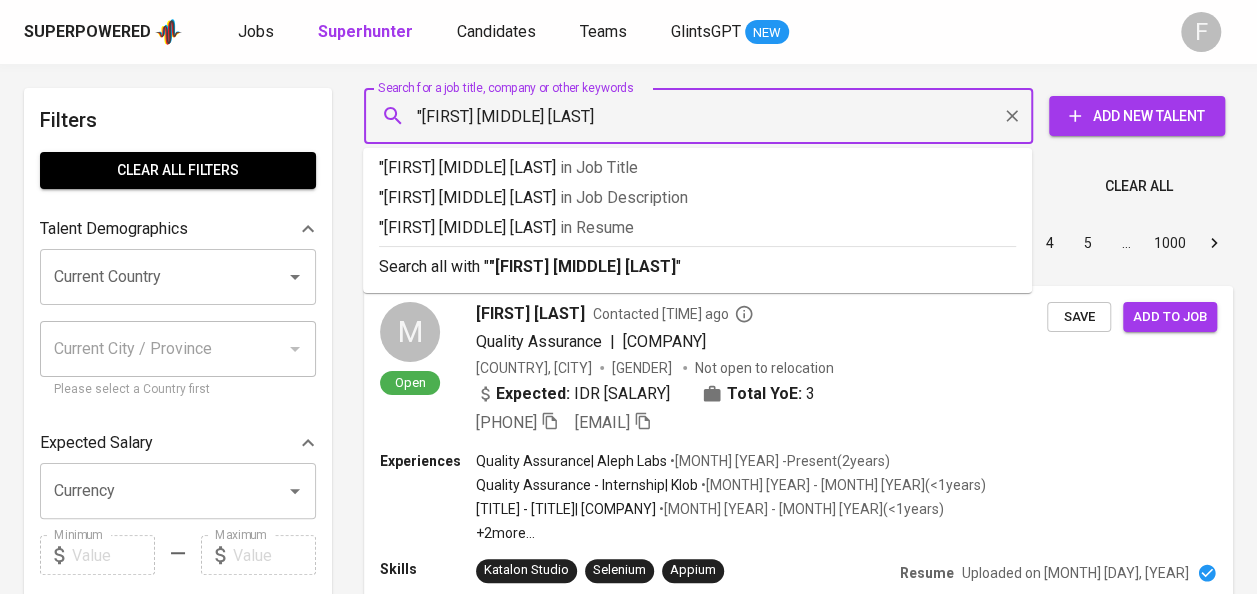 type on ""[FIRST] [MIDDLE] [LAST]"" 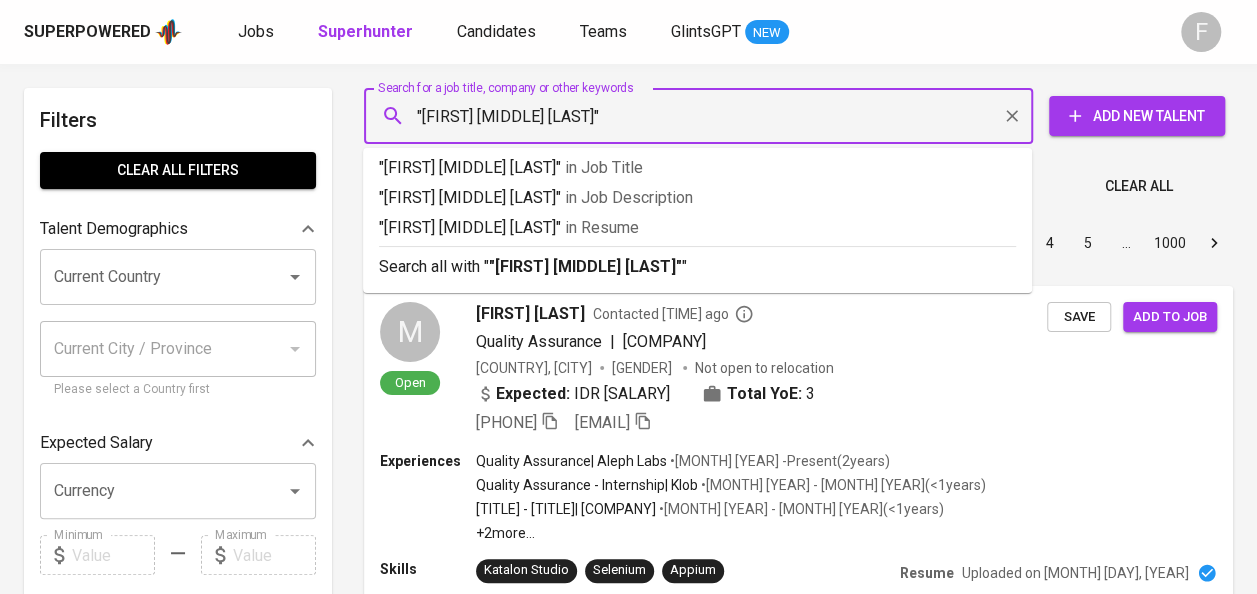 type 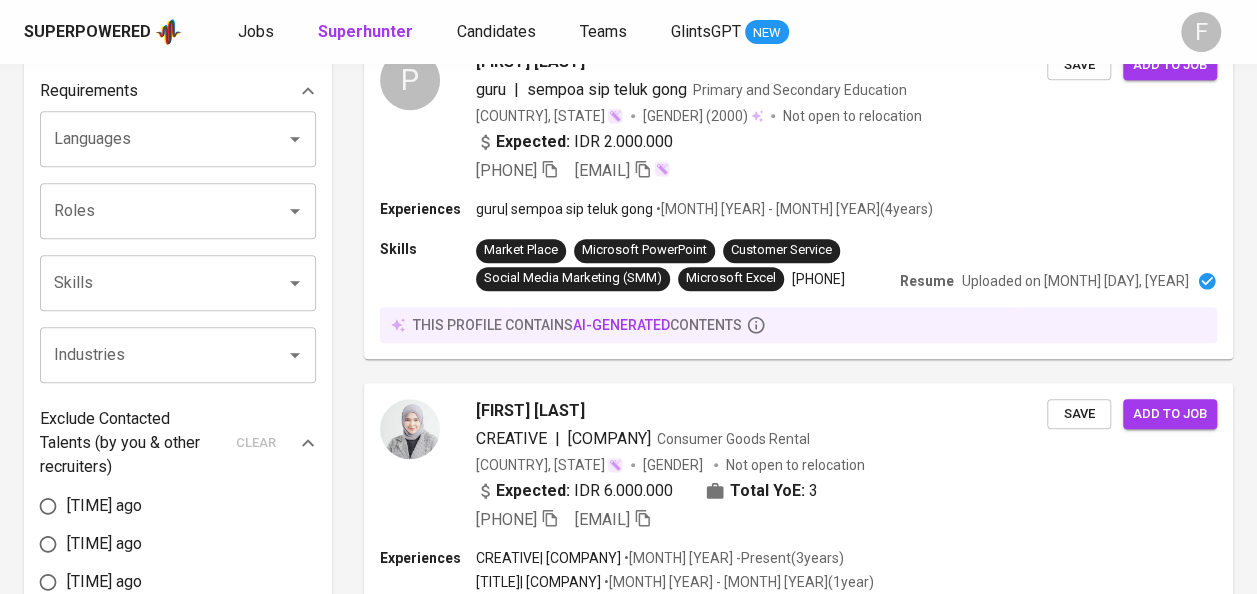 scroll, scrollTop: 0, scrollLeft: 0, axis: both 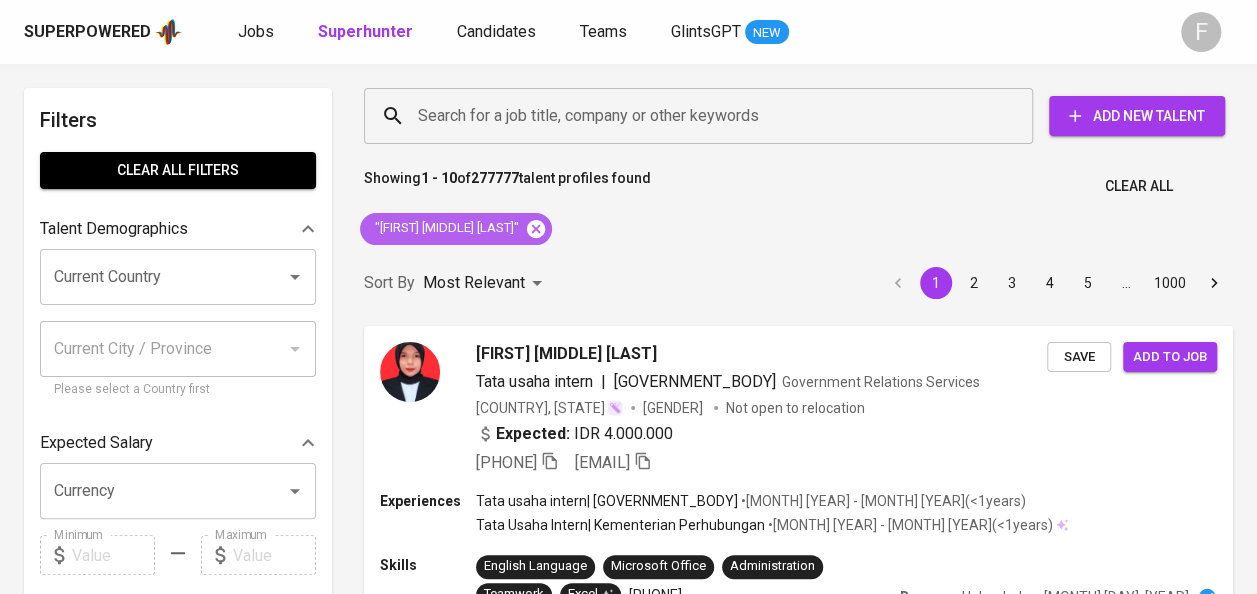 click 